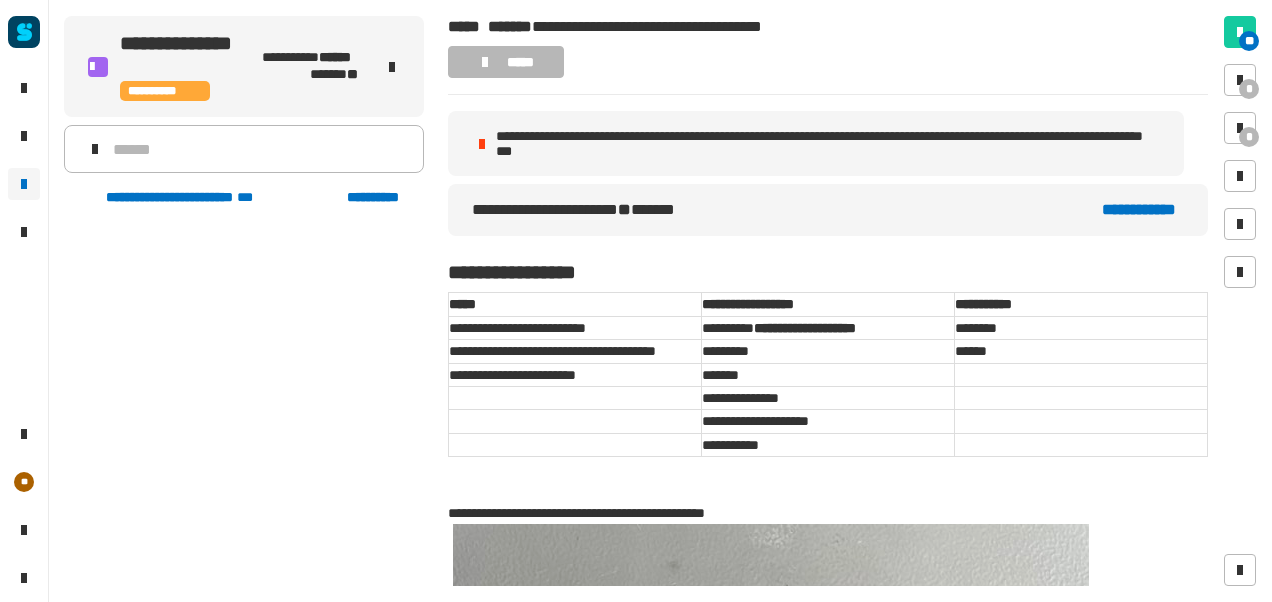 scroll, scrollTop: 0, scrollLeft: 0, axis: both 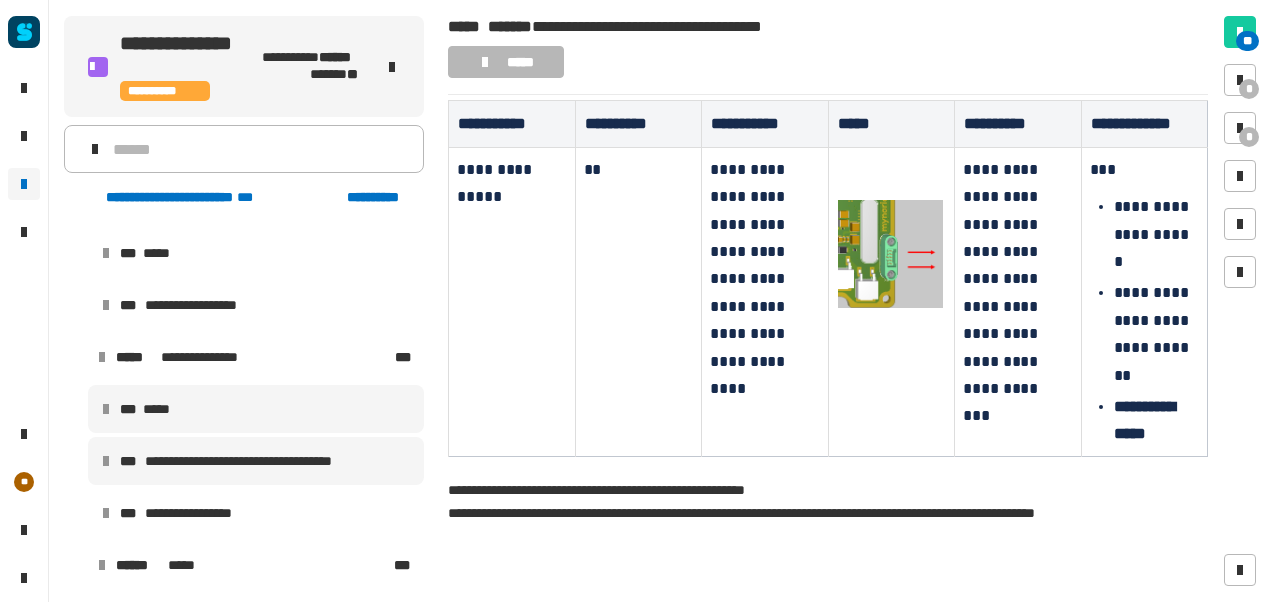 click on "*** *****" at bounding box center [256, 409] 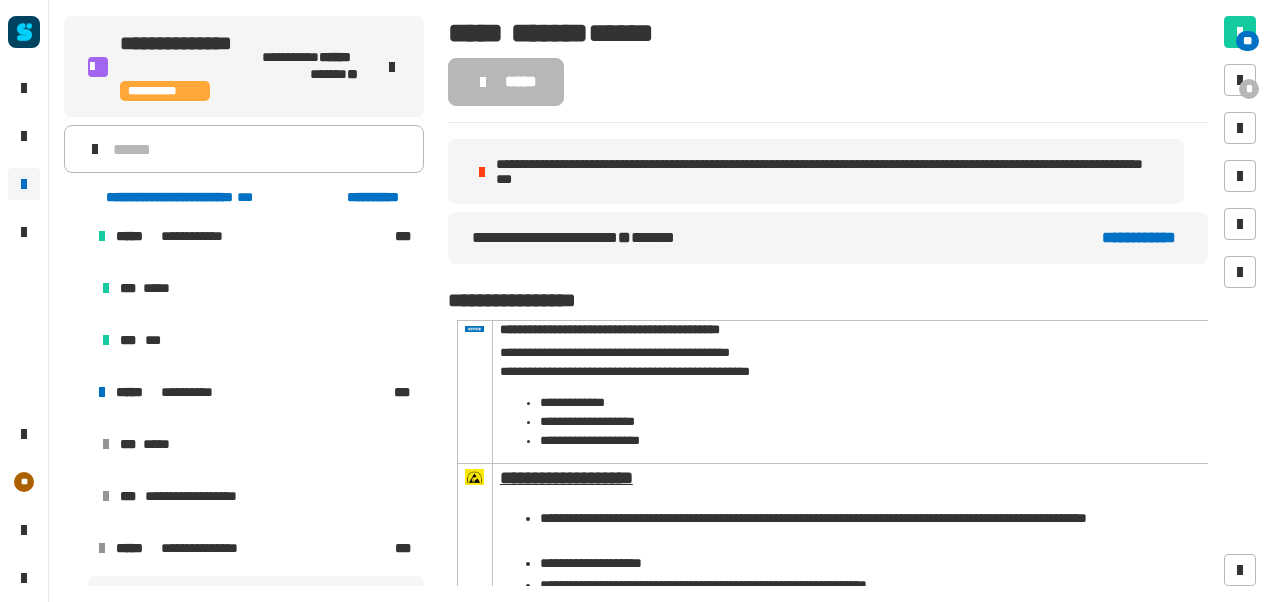 scroll, scrollTop: 378, scrollLeft: 0, axis: vertical 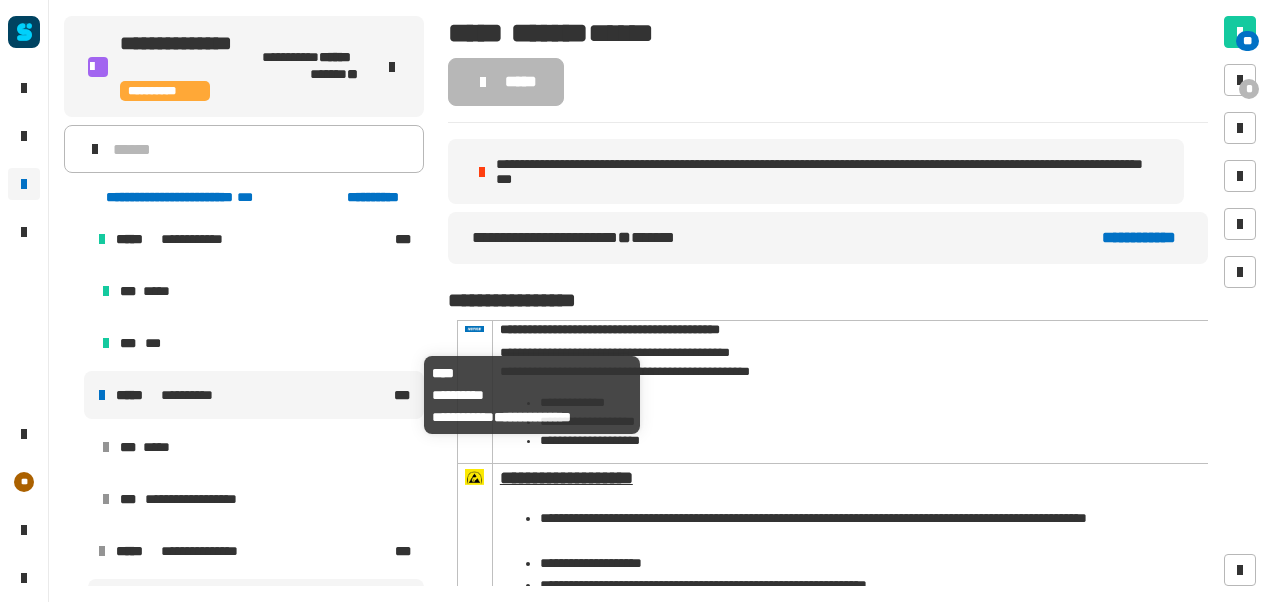 click on "**********" at bounding box center [253, 395] 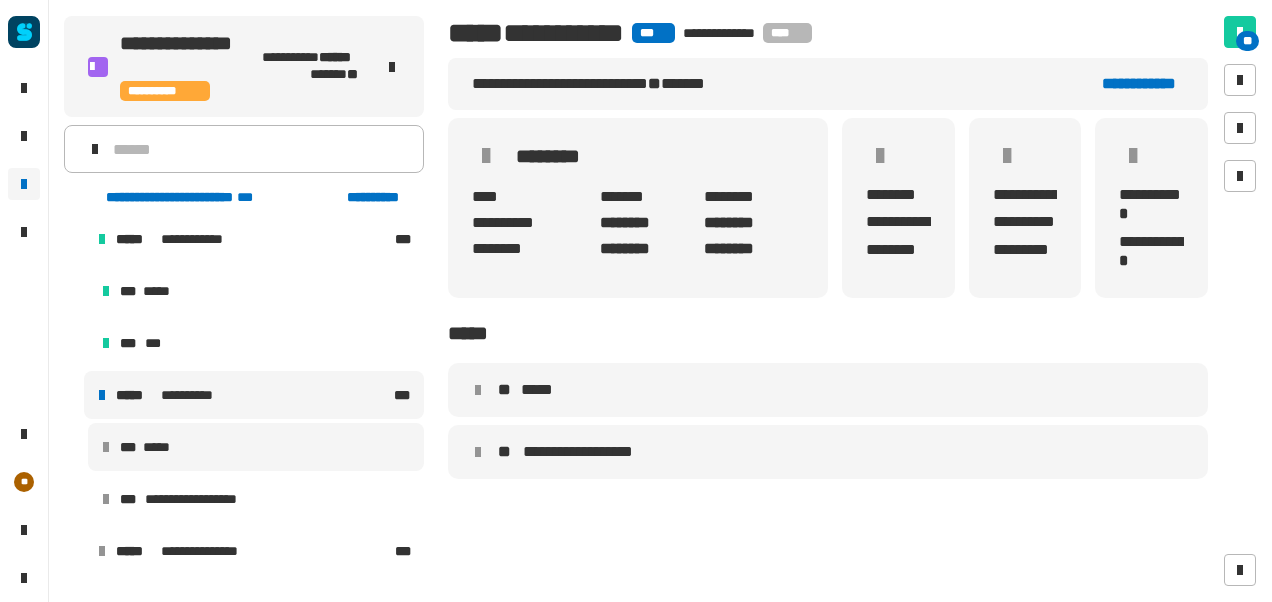 click on "*** *****" at bounding box center (256, 447) 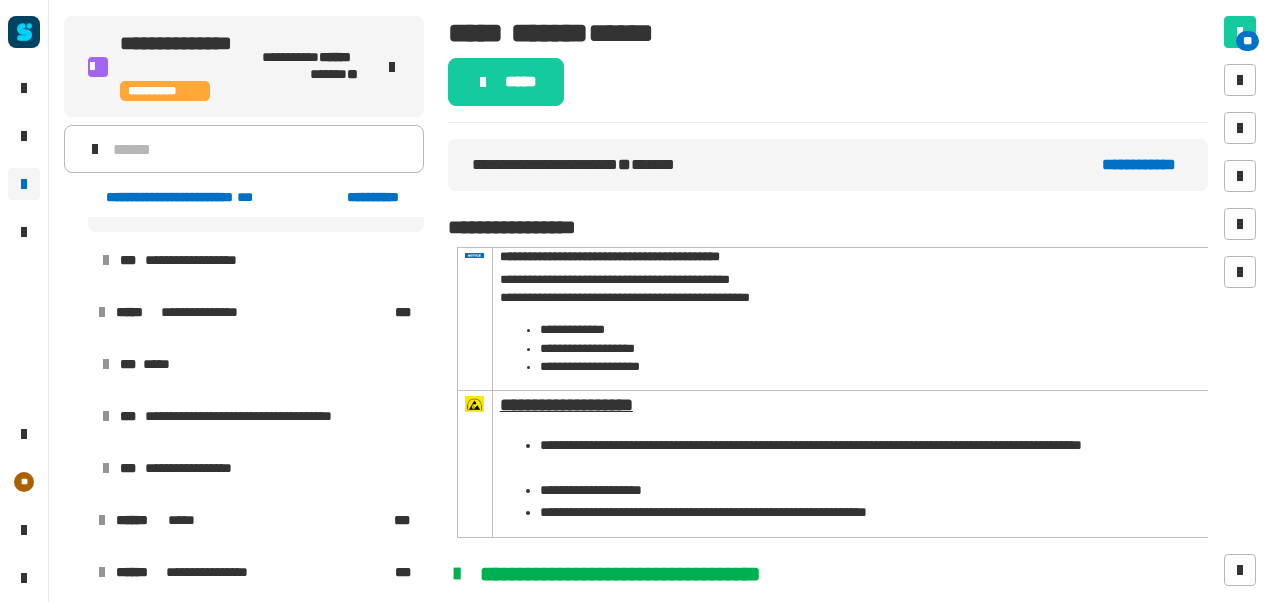 scroll, scrollTop: 620, scrollLeft: 0, axis: vertical 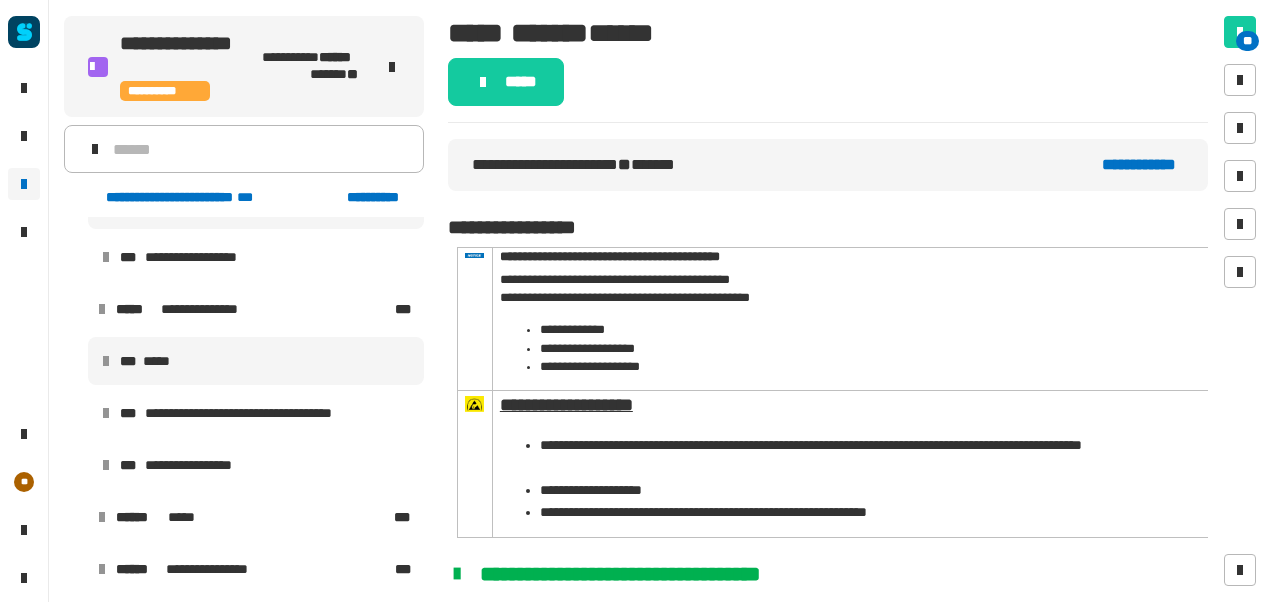 click on "*** *****" at bounding box center (256, 361) 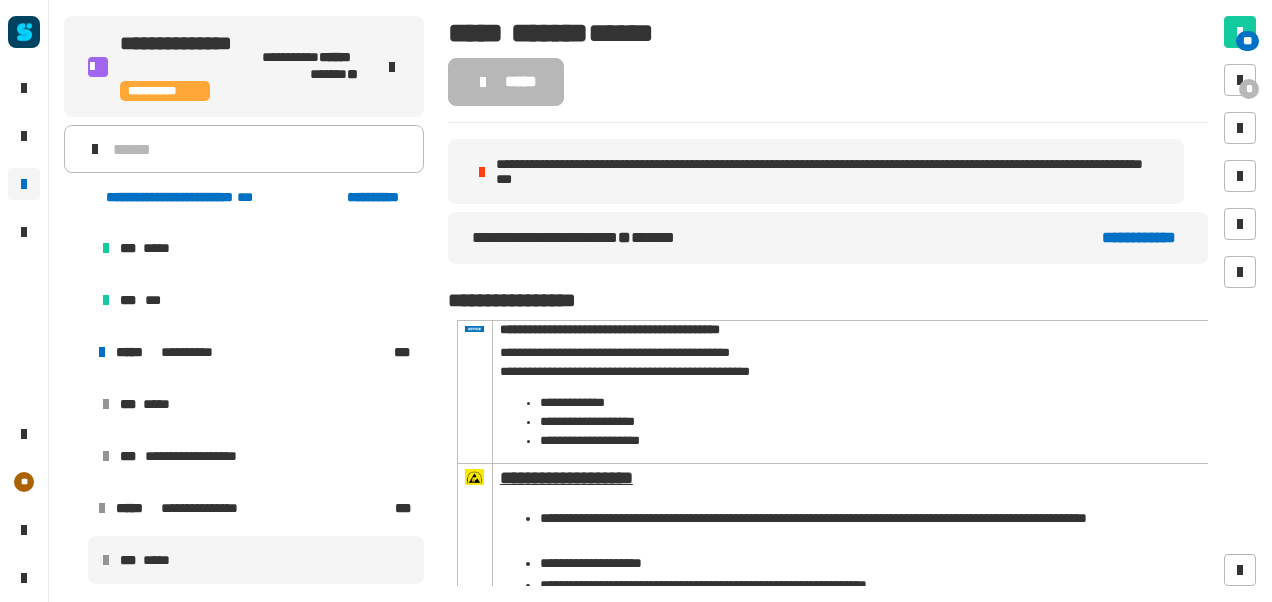 scroll, scrollTop: 581, scrollLeft: 0, axis: vertical 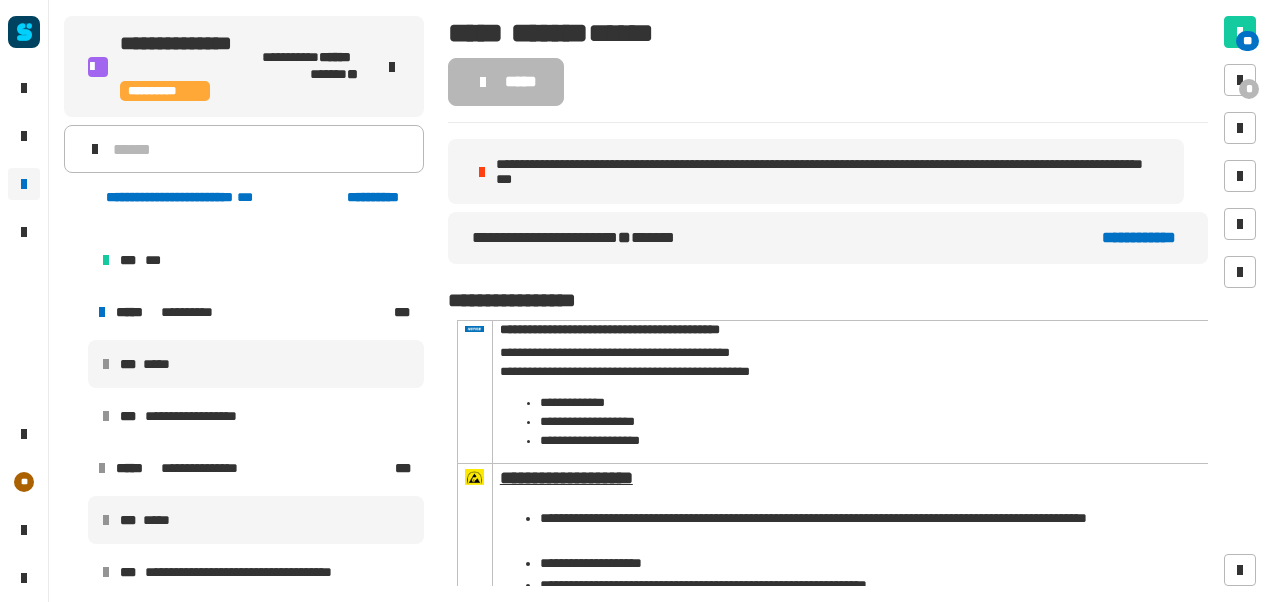 click on "*** *****" at bounding box center (256, 364) 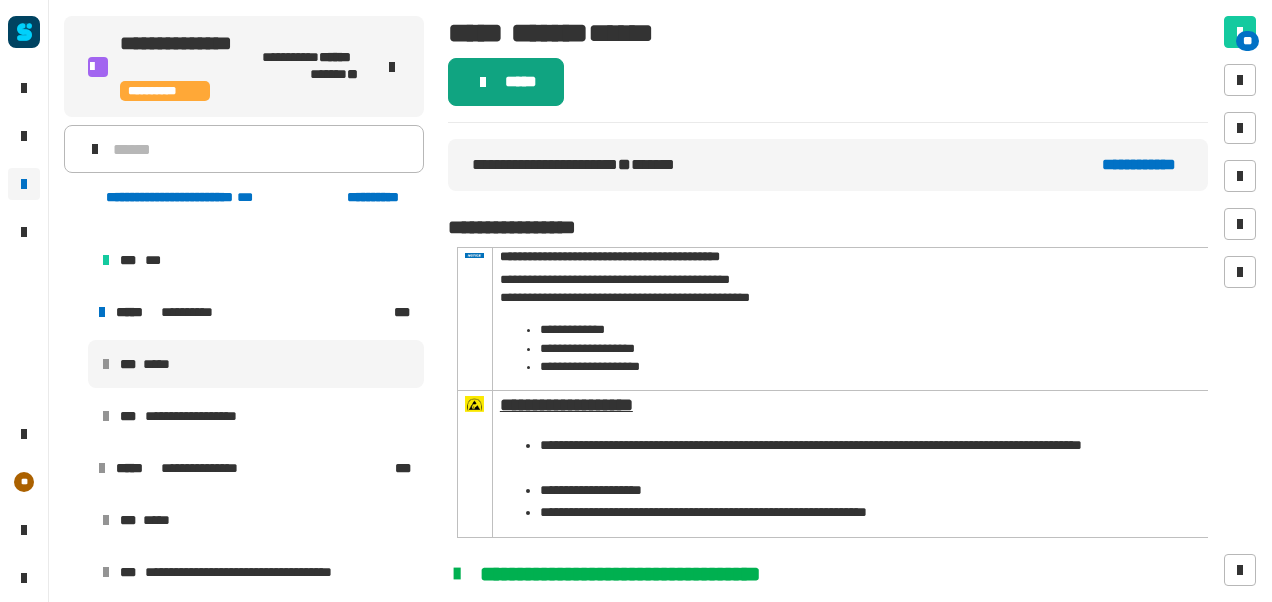 click on "*****" 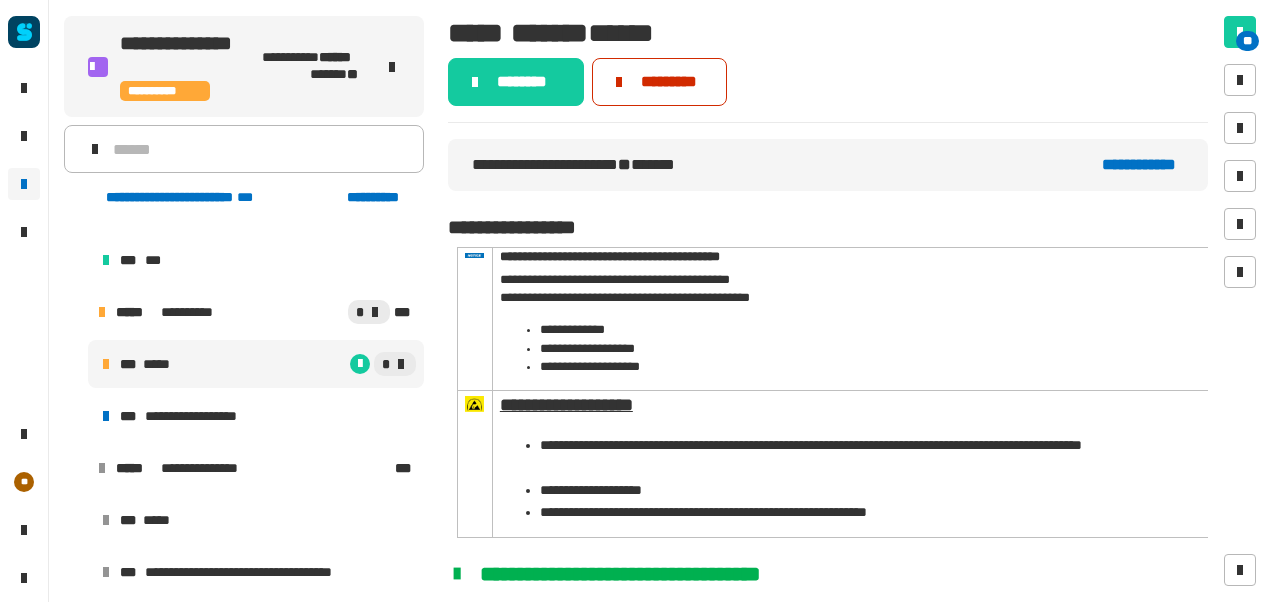 click 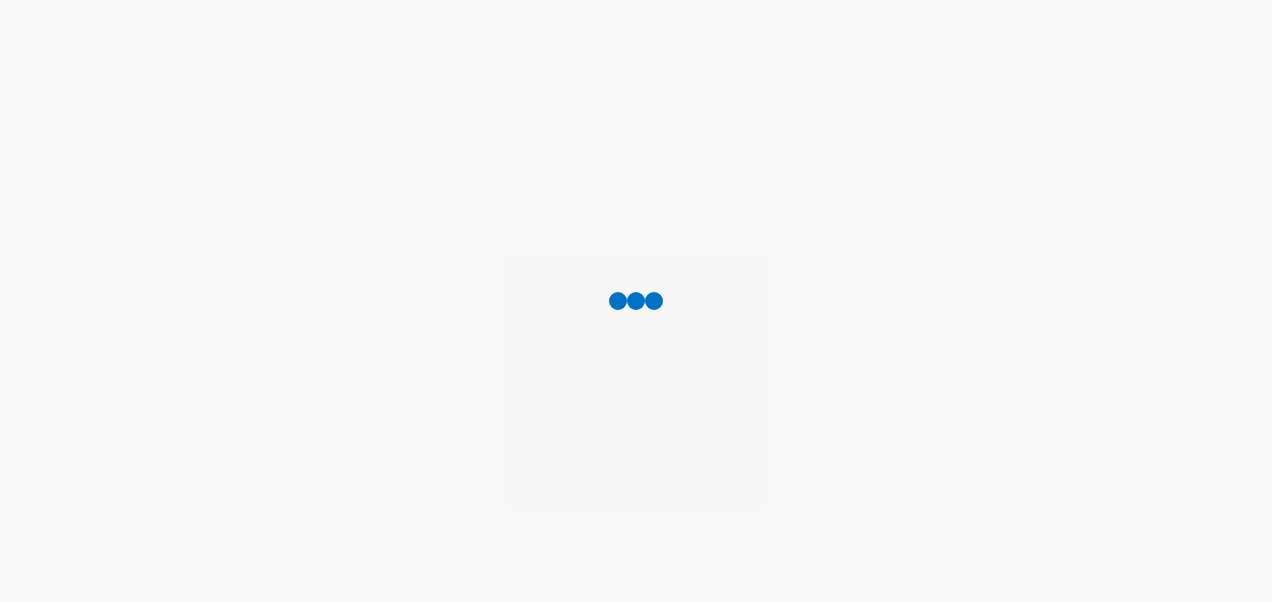 scroll, scrollTop: 0, scrollLeft: 0, axis: both 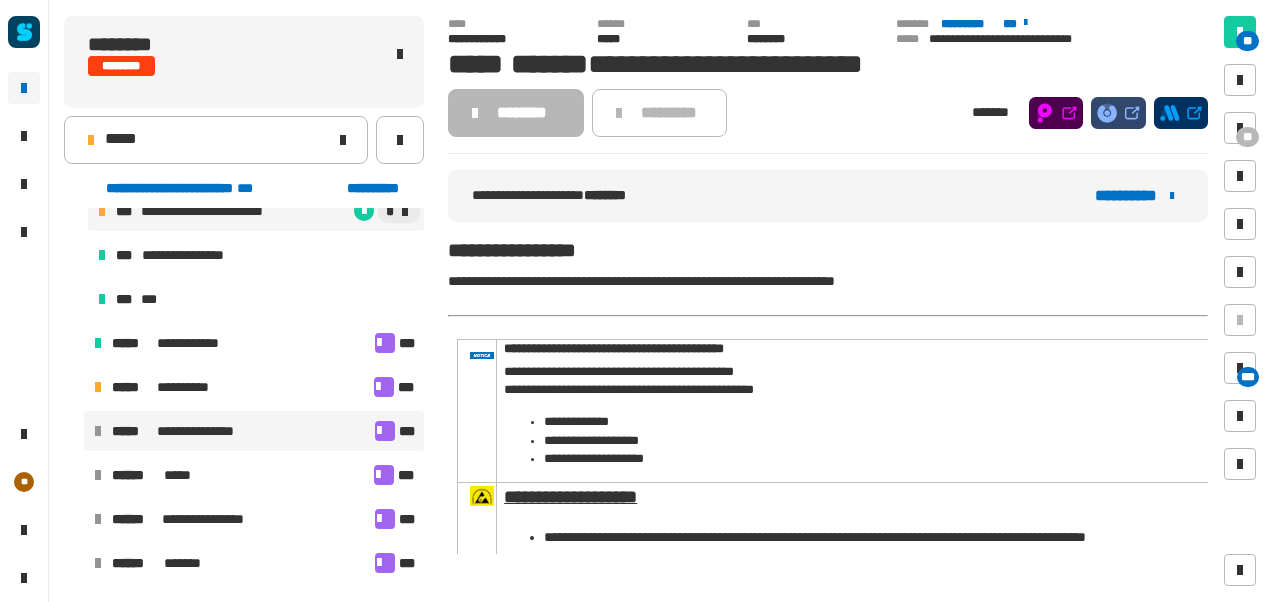 click on "**********" at bounding box center (254, 431) 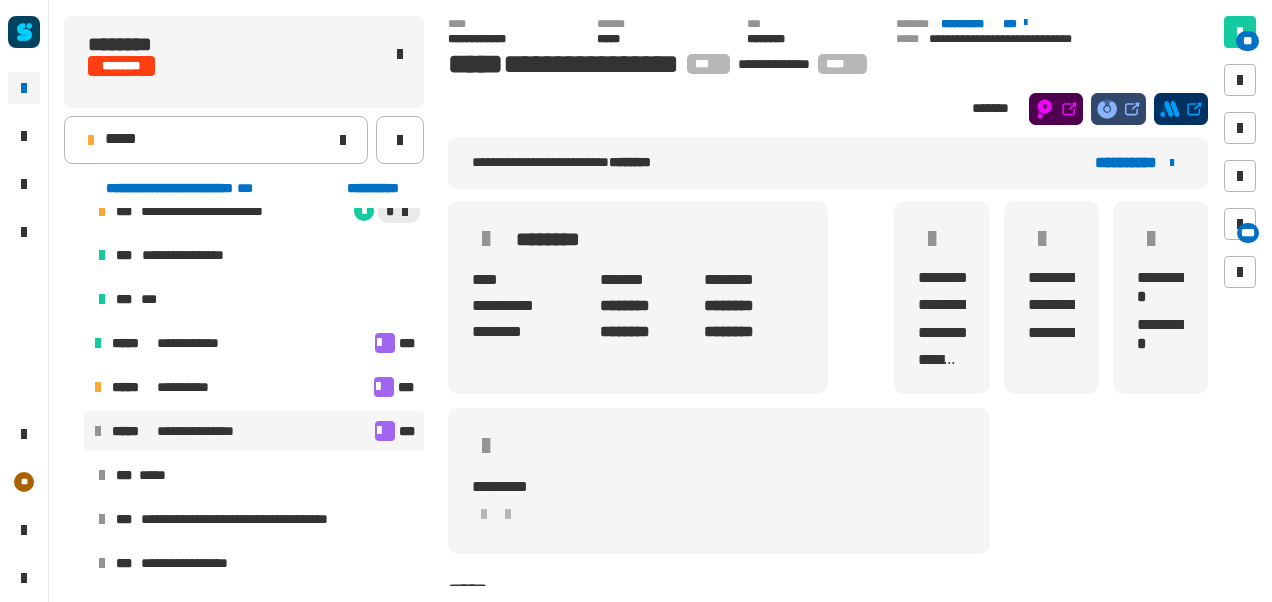 click at bounding box center (385, 431) 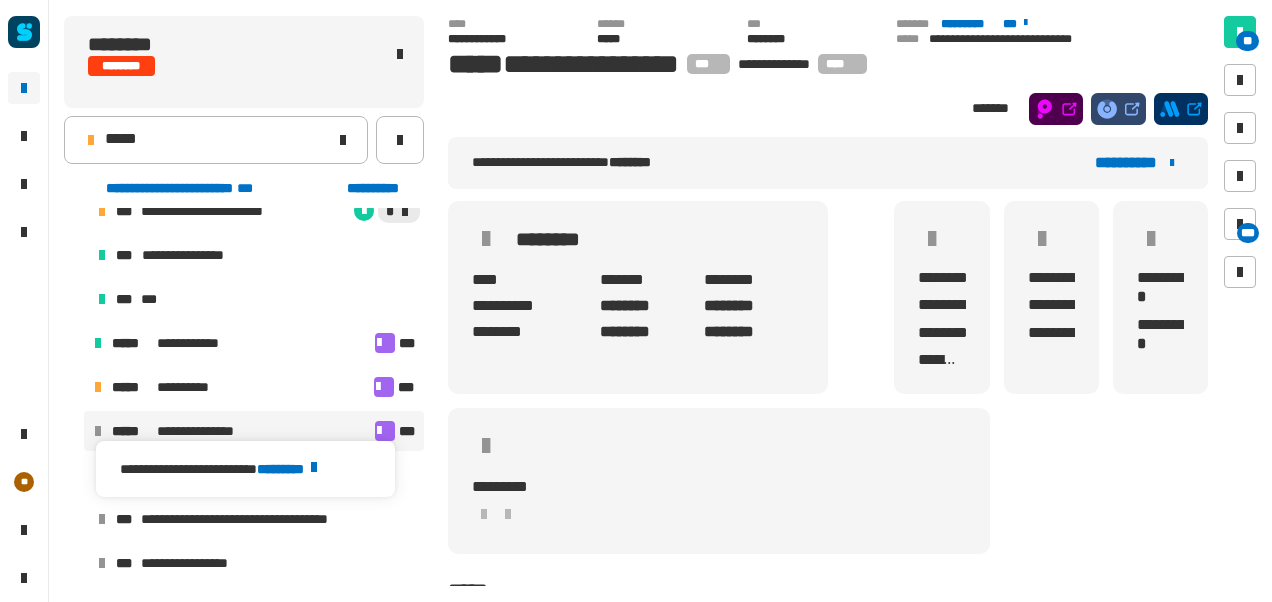 click on "********" at bounding box center (290, 469) 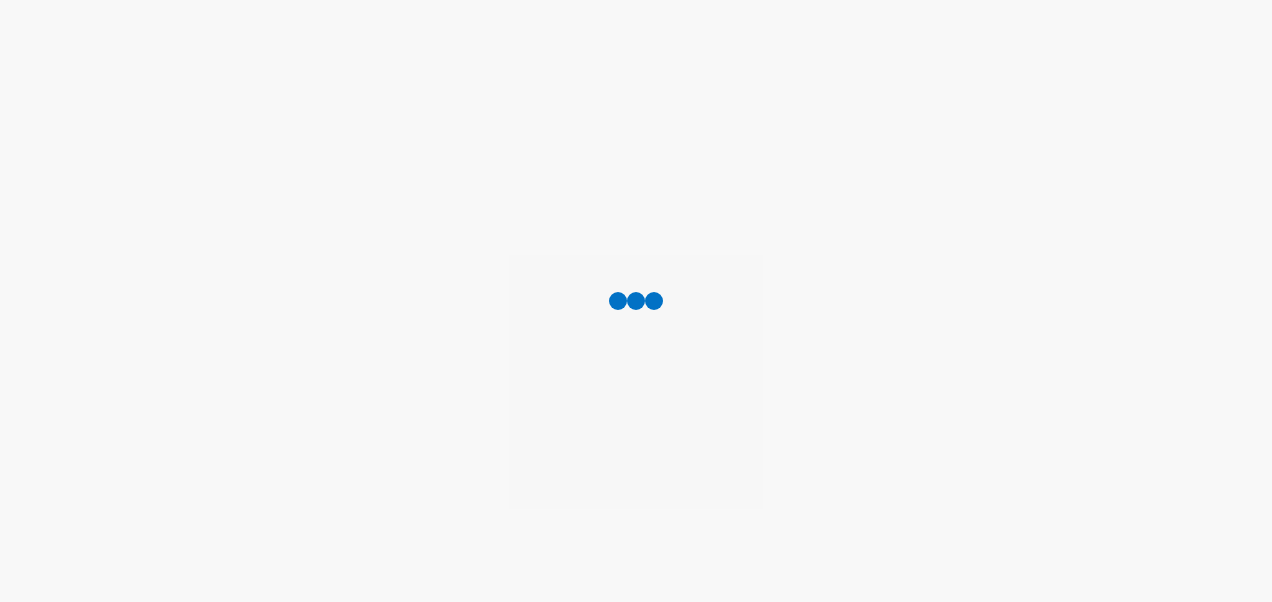 scroll, scrollTop: 0, scrollLeft: 0, axis: both 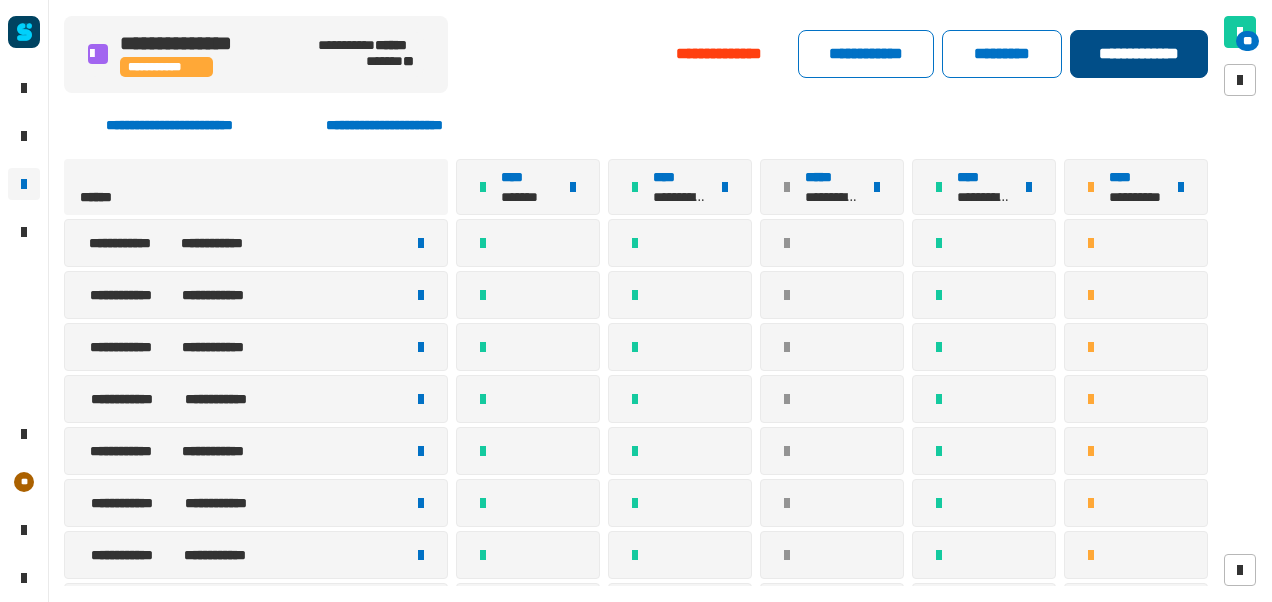 click on "**********" 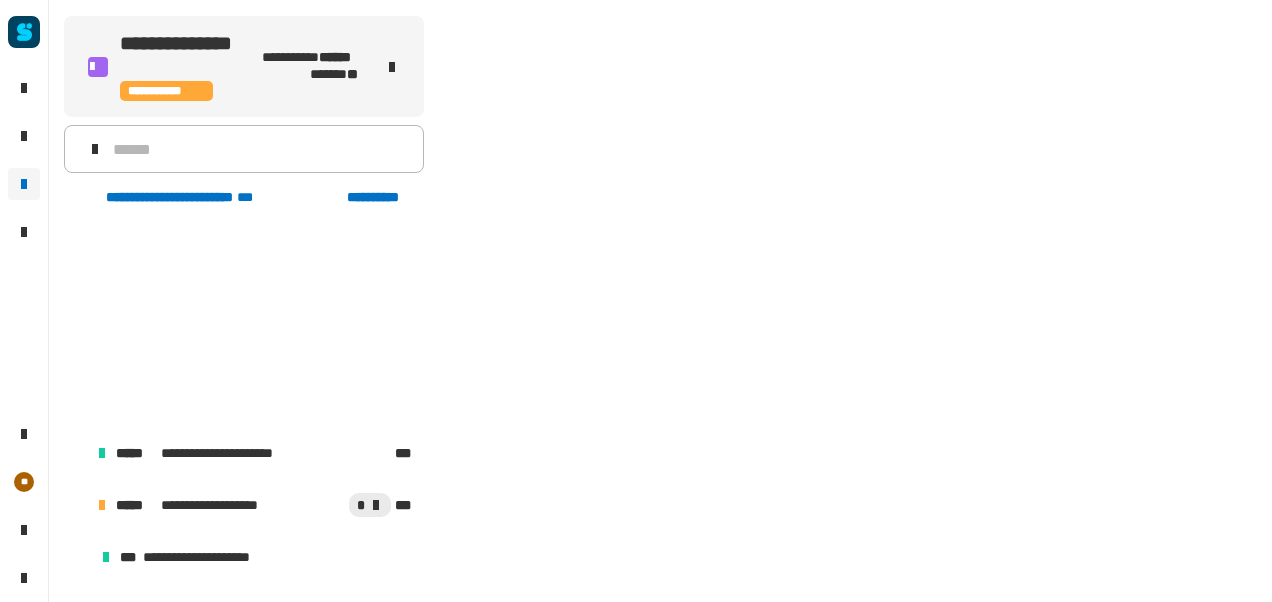 scroll, scrollTop: 234, scrollLeft: 0, axis: vertical 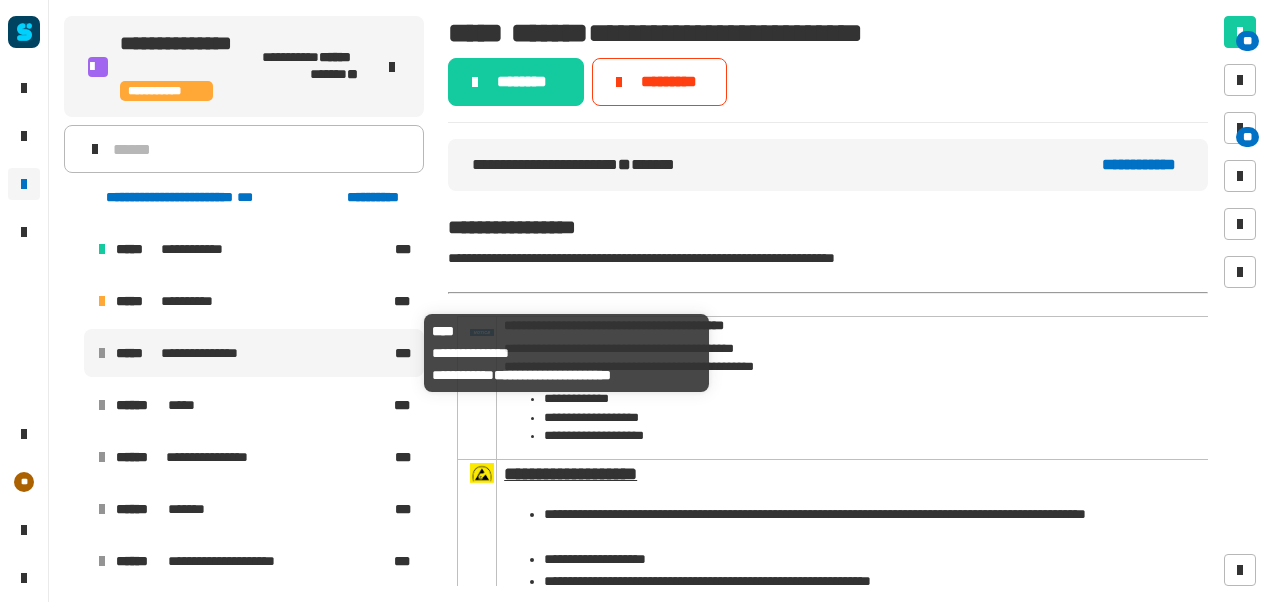 click on "**********" at bounding box center (253, 353) 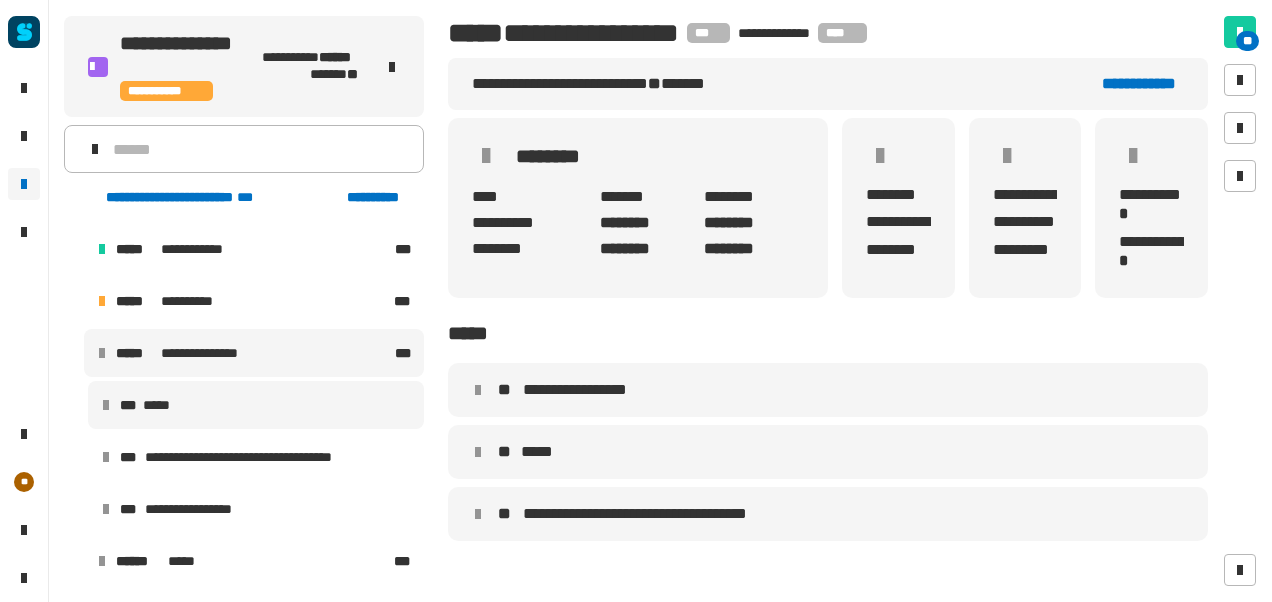 click on "*** *****" at bounding box center [256, 405] 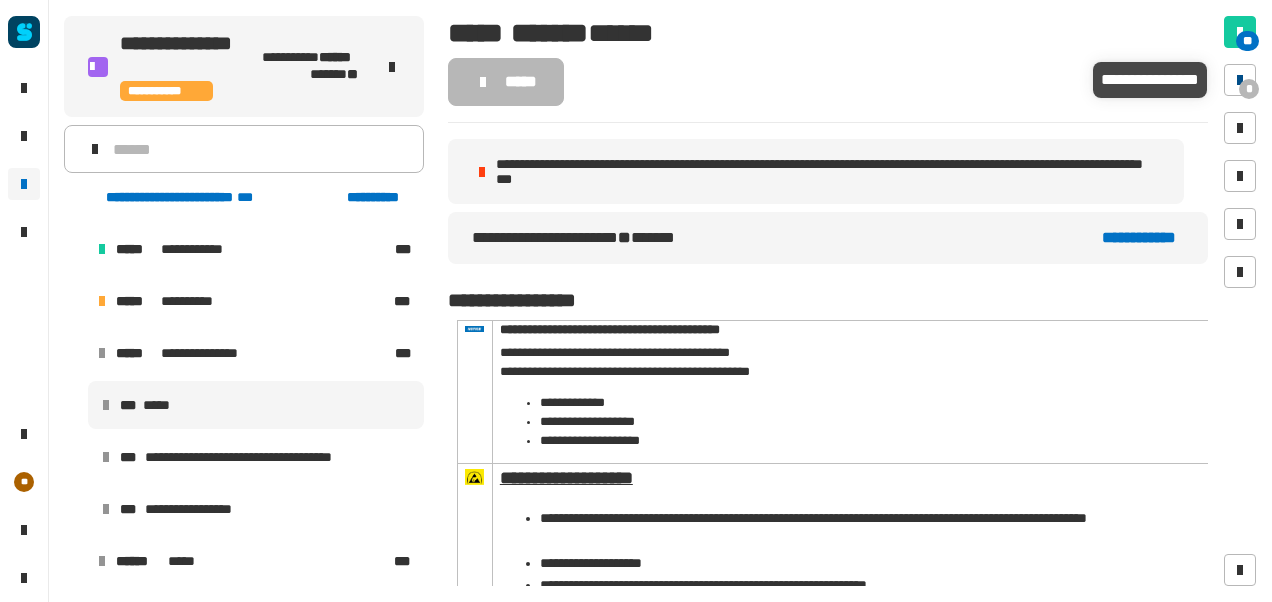click on "*" at bounding box center [1240, 80] 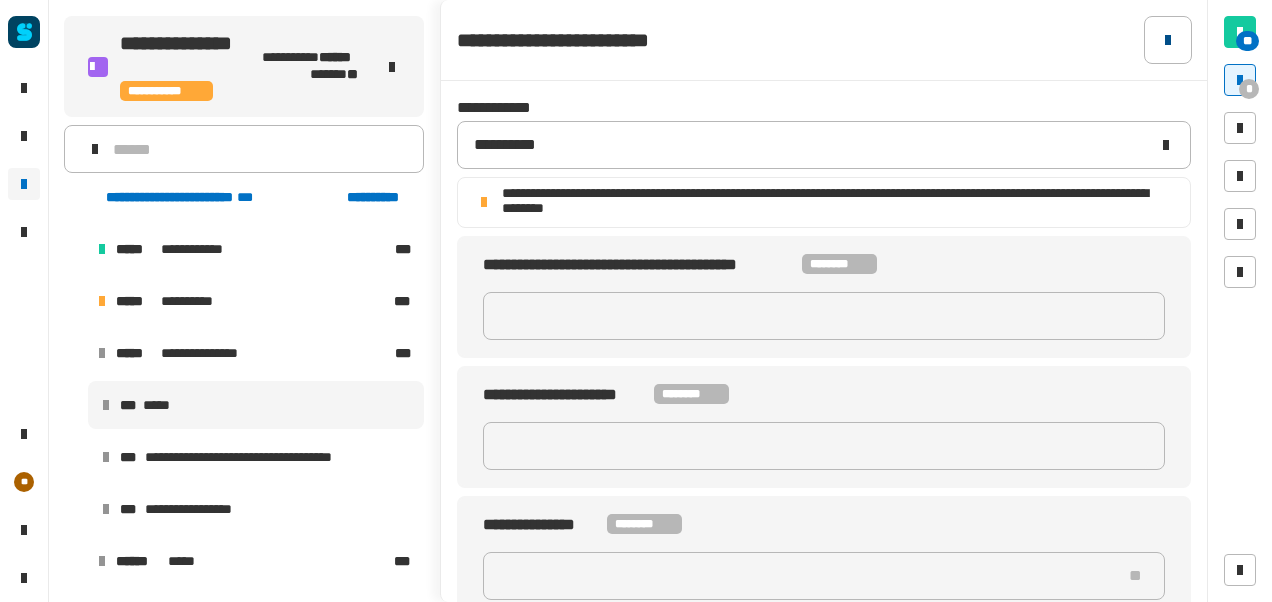click 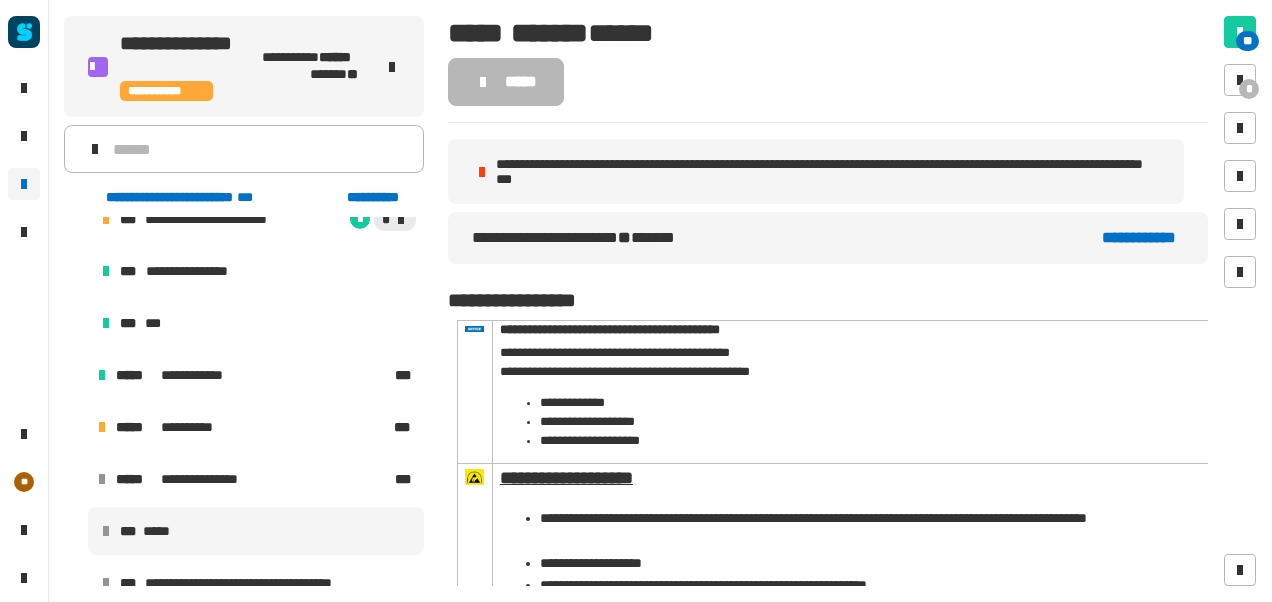 scroll, scrollTop: 464, scrollLeft: 0, axis: vertical 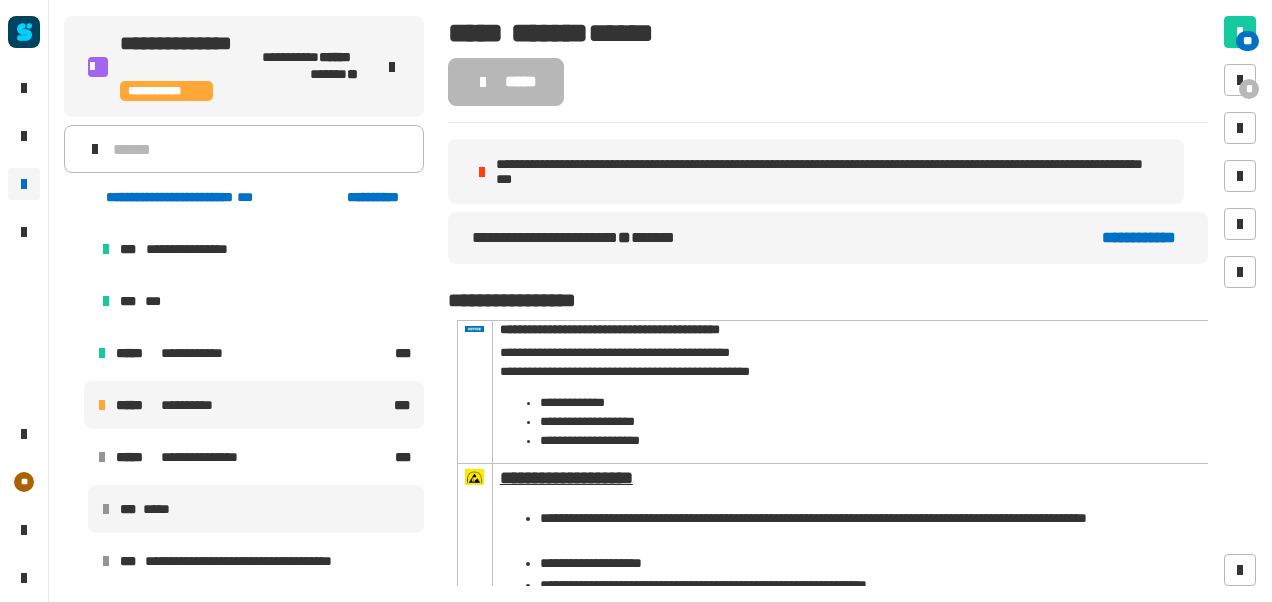 click on "**********" at bounding box center [254, 405] 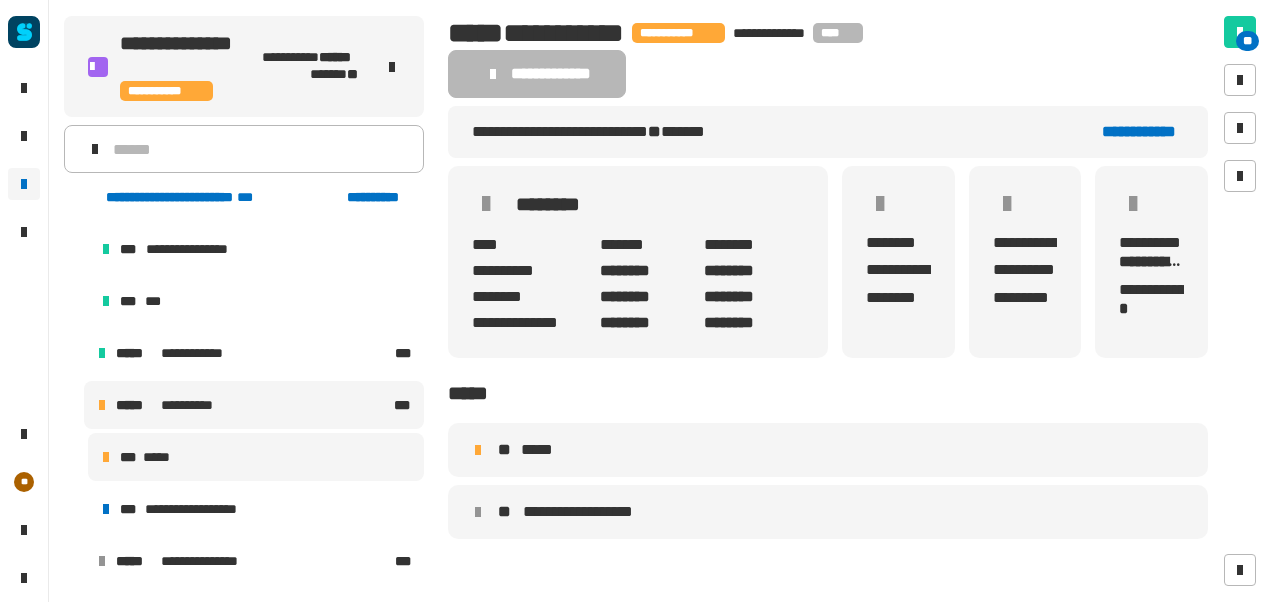 click on "*** *****" at bounding box center [256, 457] 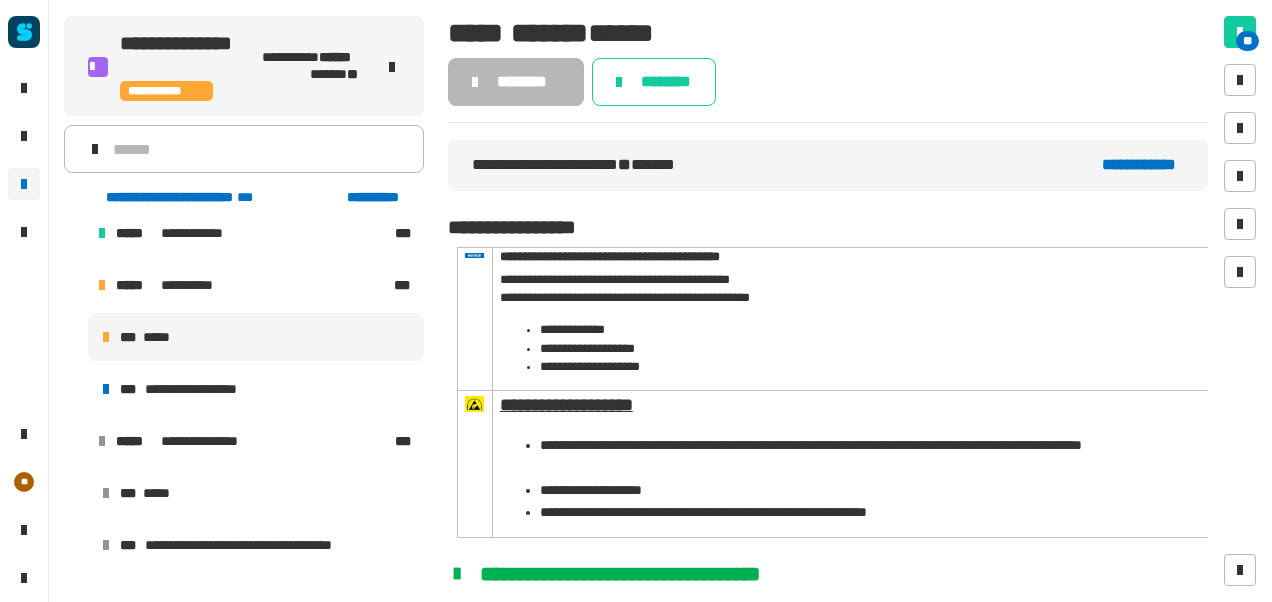 scroll, scrollTop: 594, scrollLeft: 0, axis: vertical 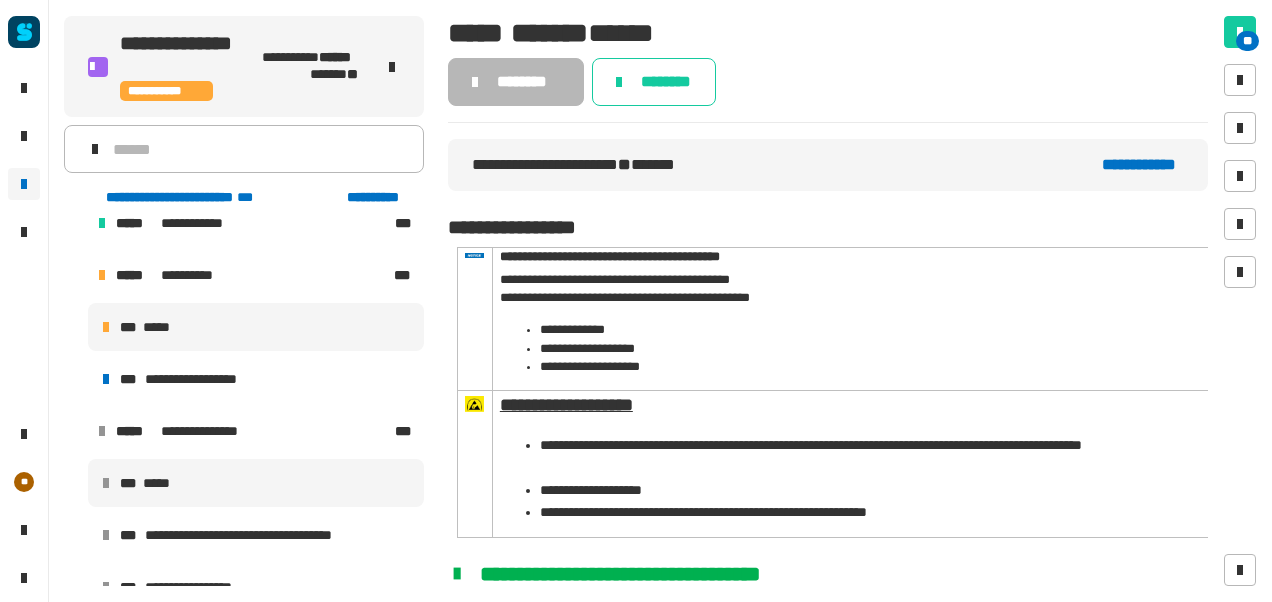 click on "*** *****" at bounding box center (256, 483) 